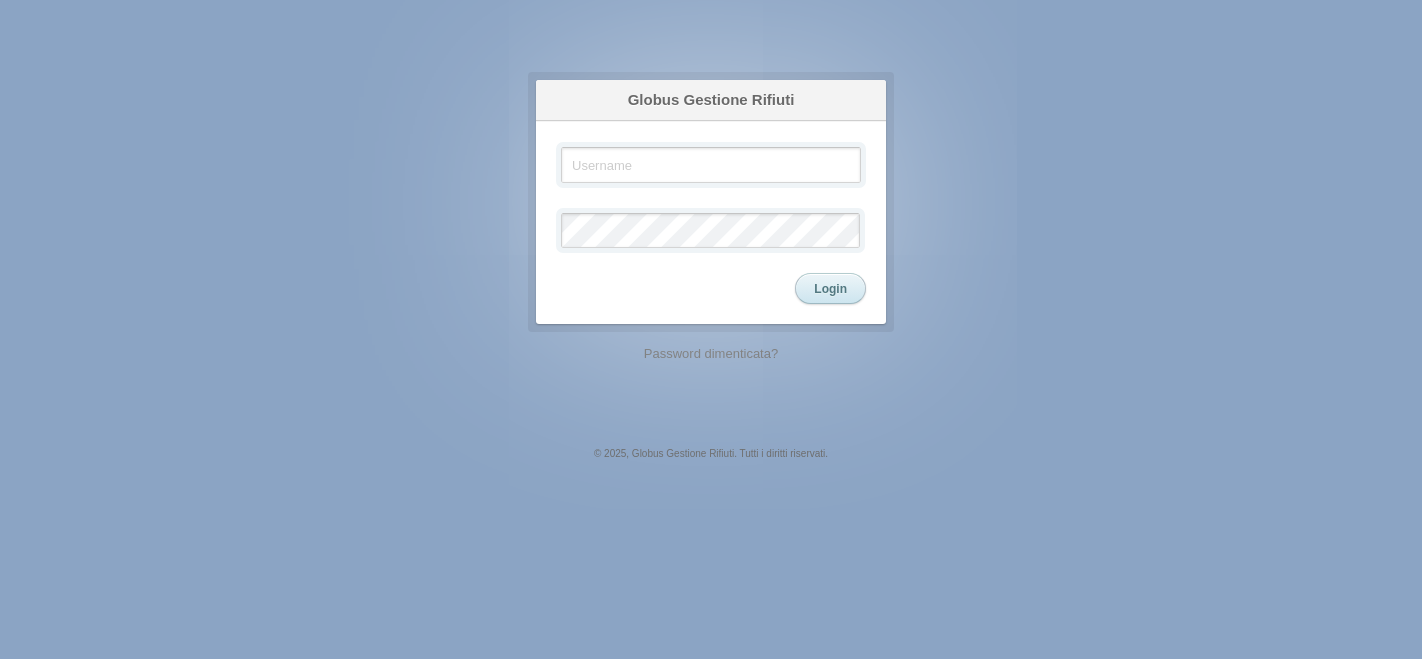 scroll, scrollTop: 0, scrollLeft: 0, axis: both 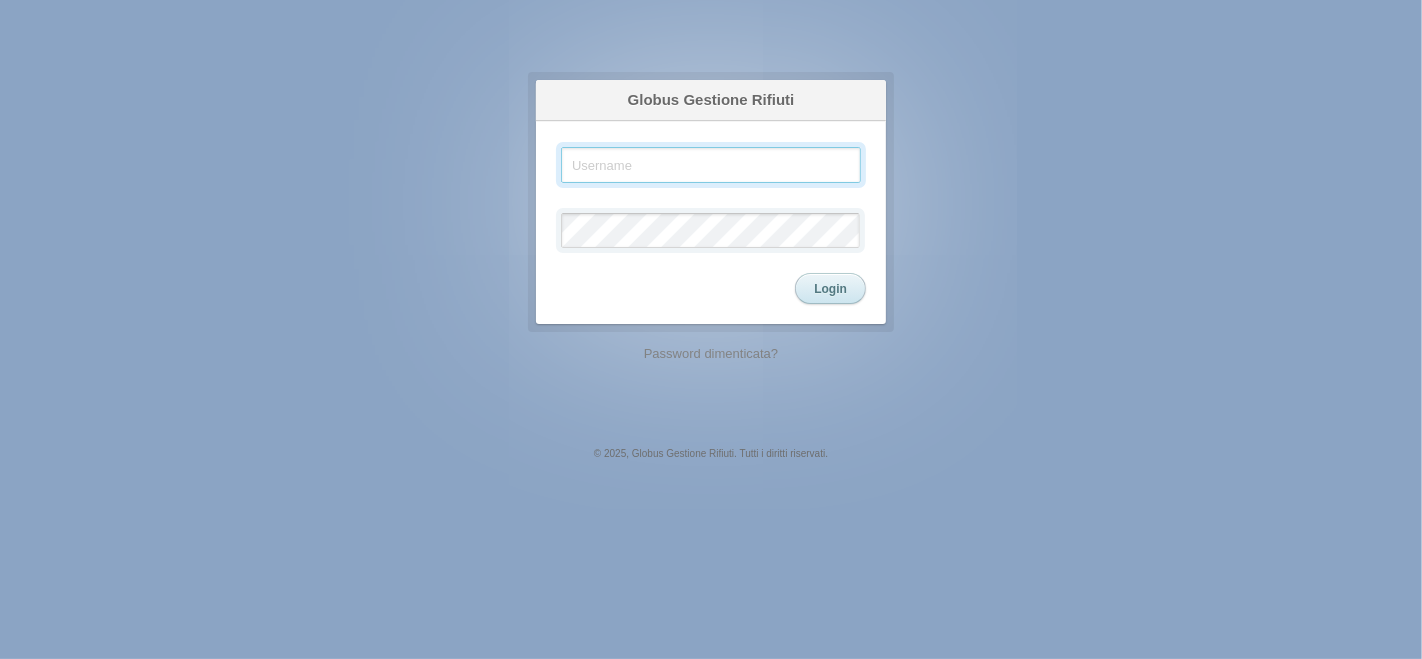 type on "ade" 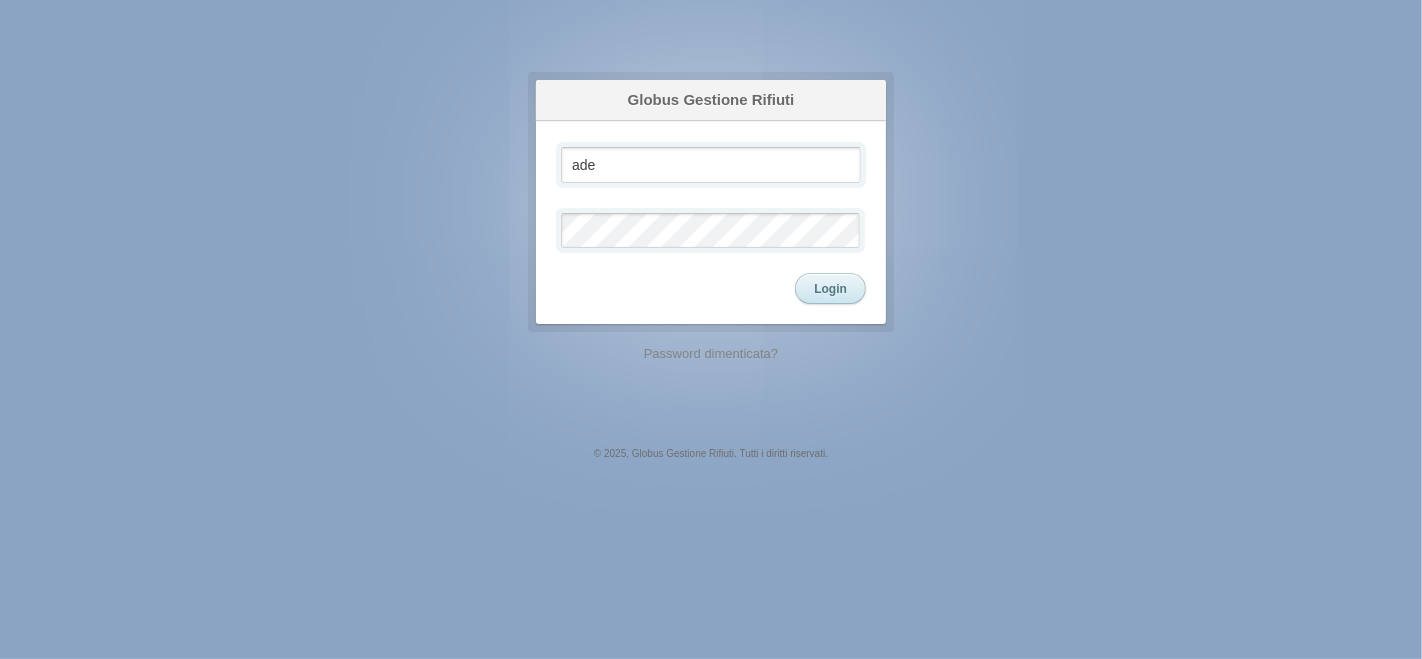 click on "Login" at bounding box center (830, 288) 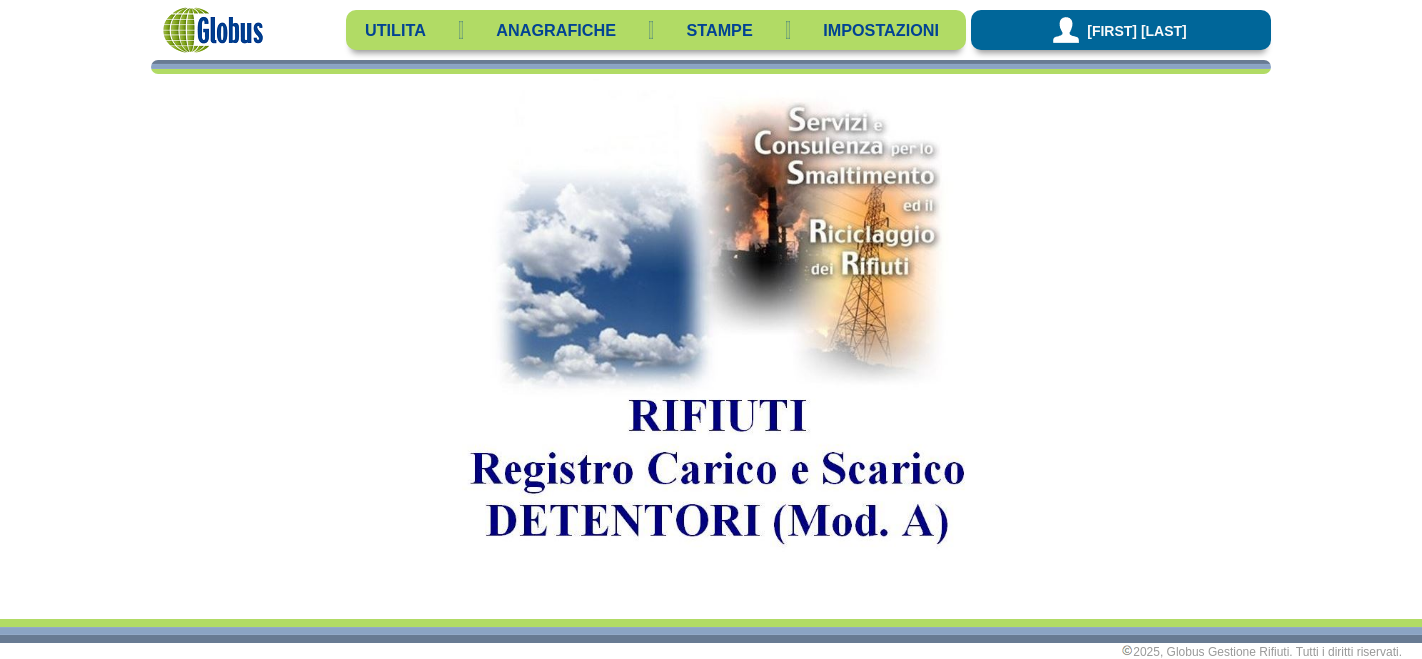 scroll, scrollTop: 0, scrollLeft: 0, axis: both 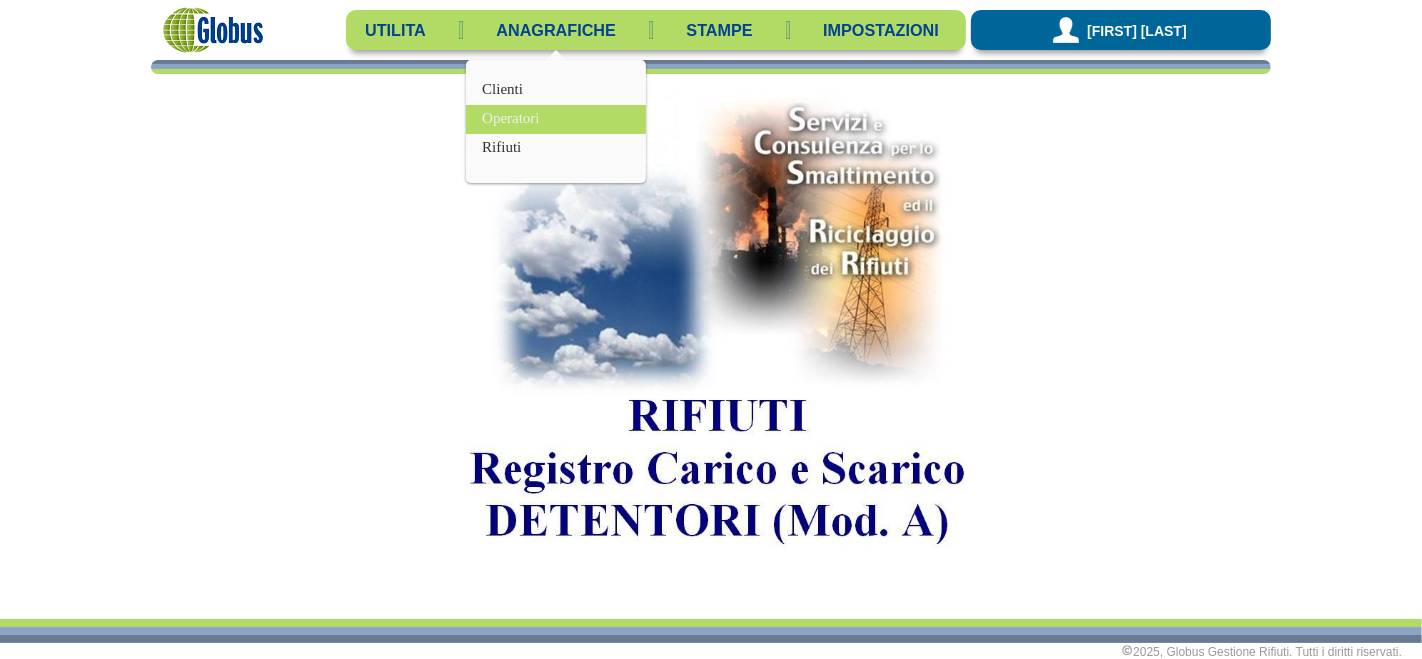 click on "Operatori" at bounding box center (556, 119) 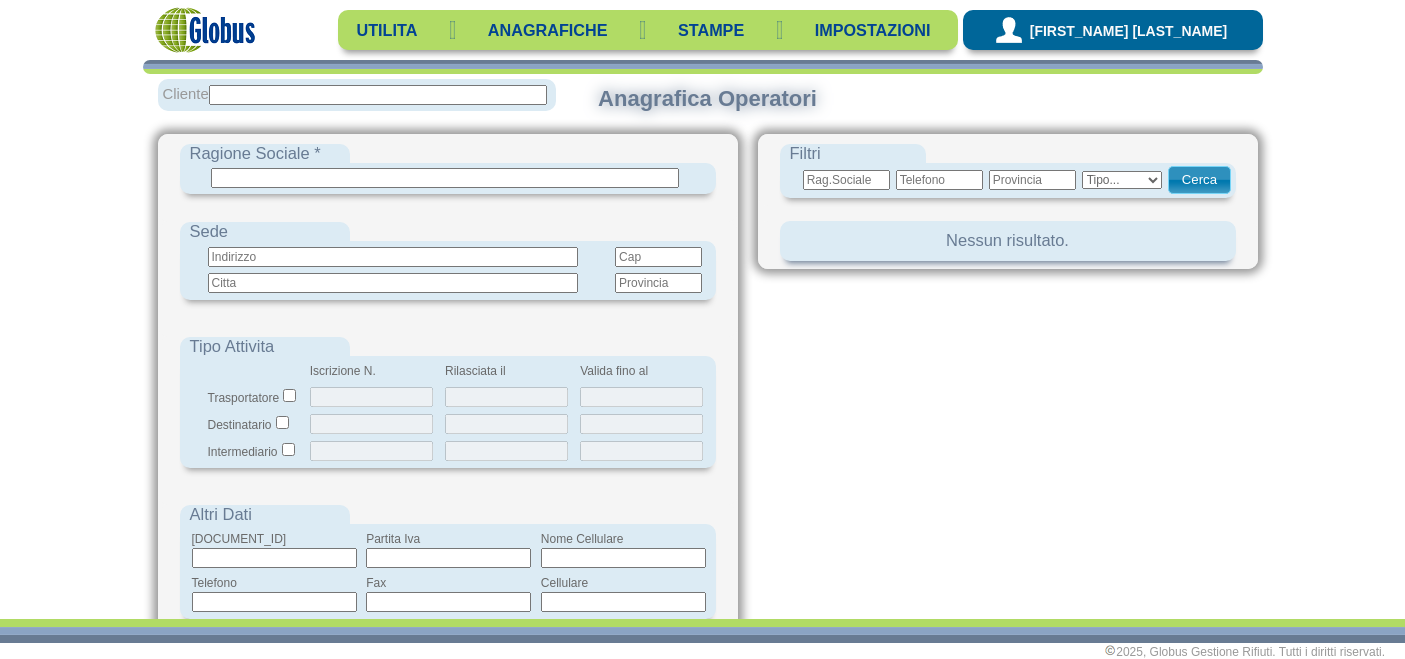 scroll, scrollTop: 0, scrollLeft: 0, axis: both 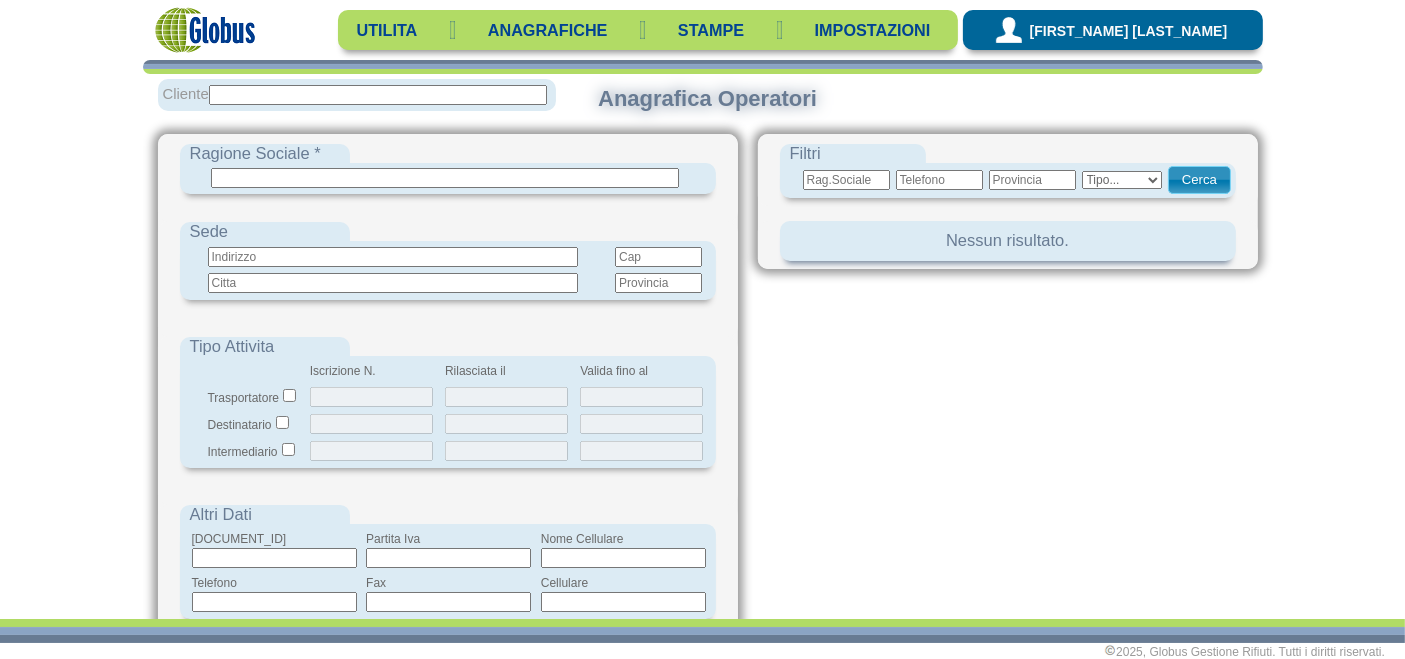 click at bounding box center (378, 95) 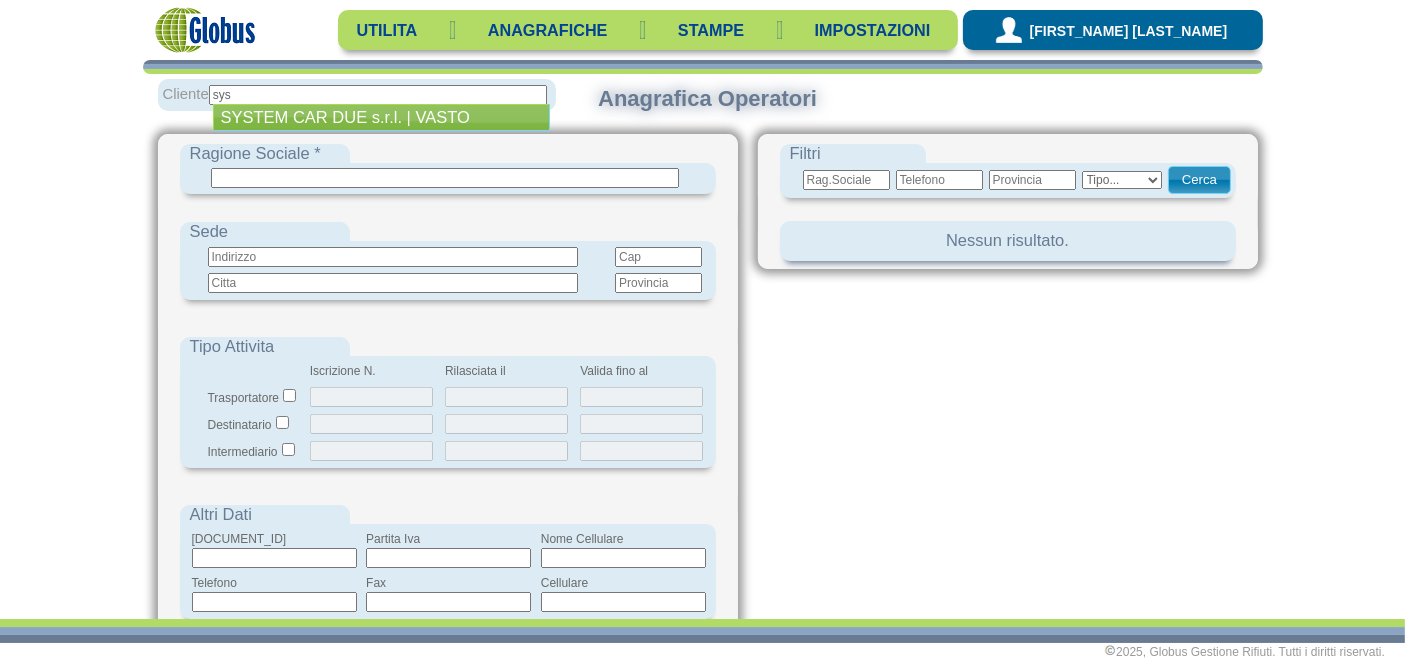 click on "SYSTEM CAR DUE s.r.l. | VASTO" at bounding box center [381, 117] 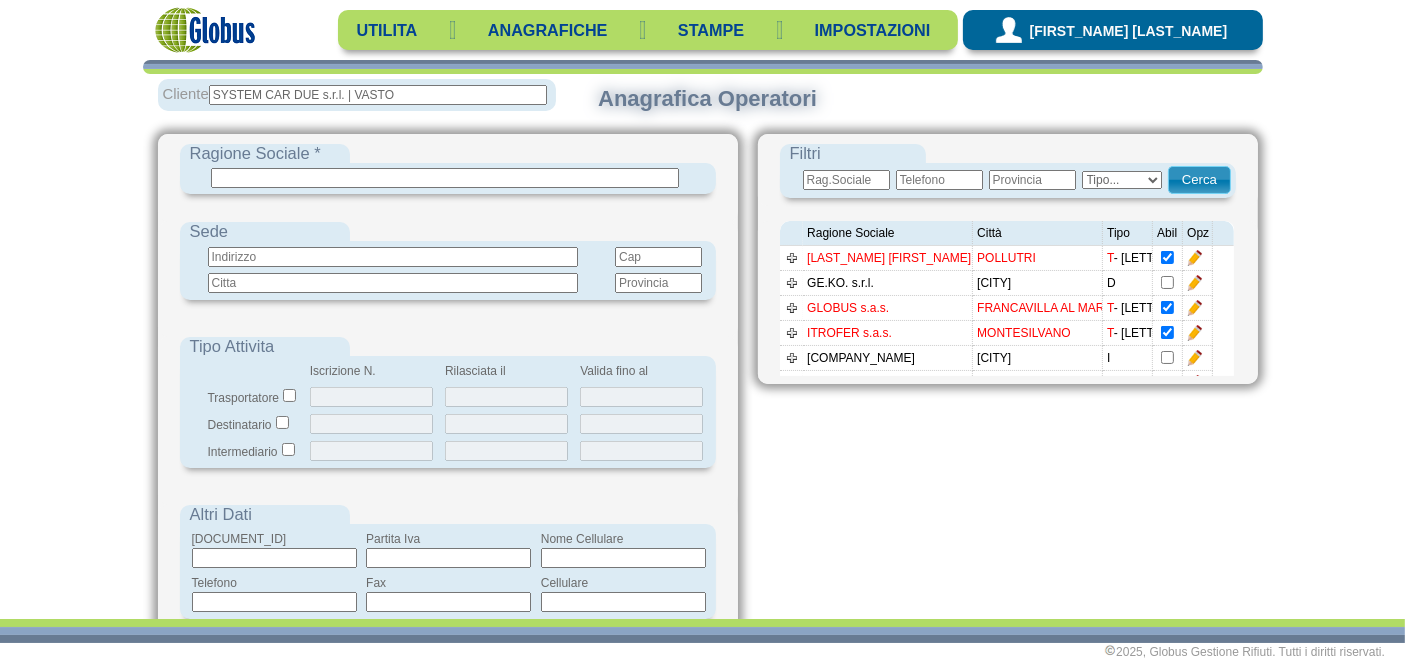 type on "SYSTEM CAR DUE s.r.l. | VASTO" 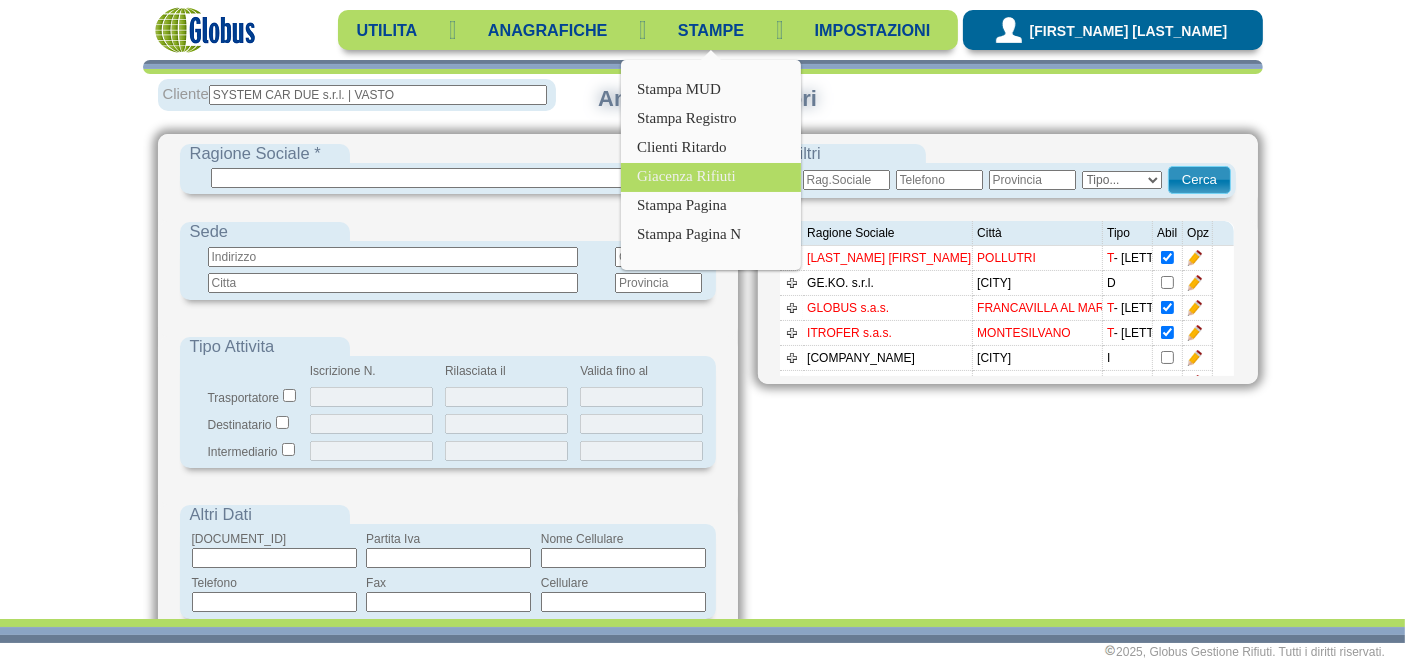 click on "Giacenza Rifiuti" at bounding box center (711, 177) 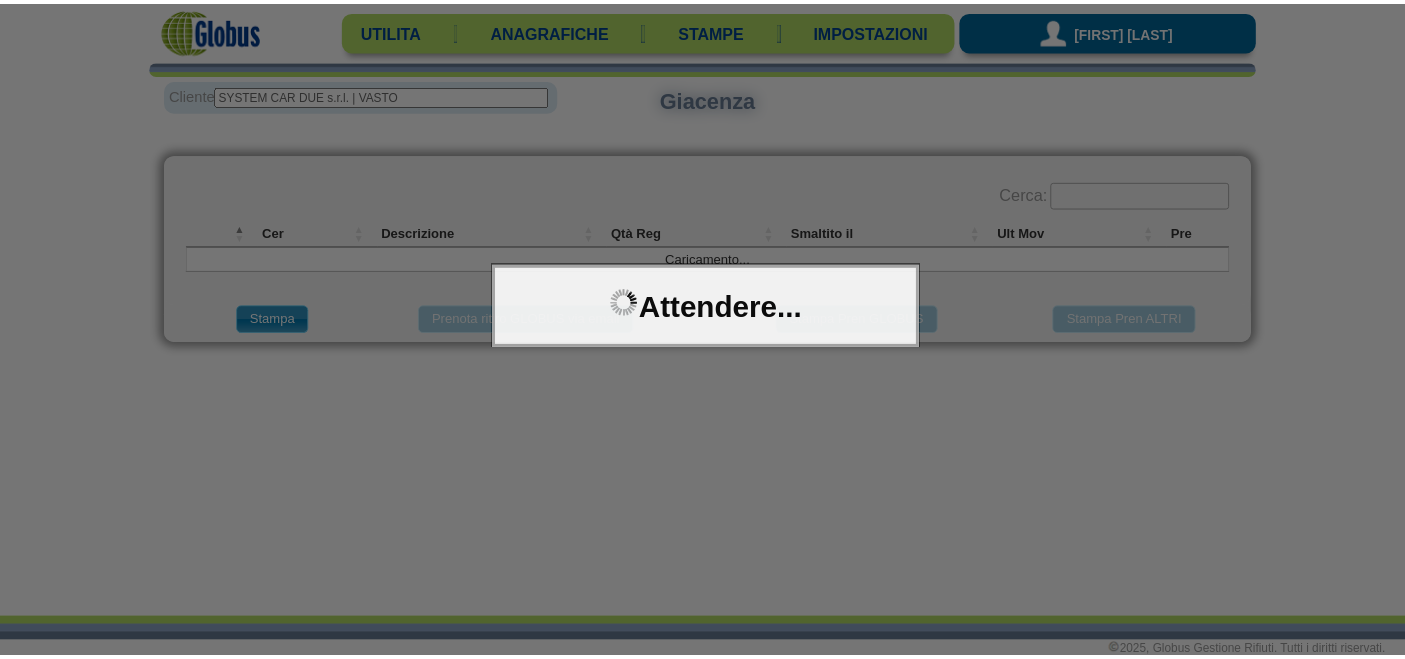 scroll, scrollTop: 0, scrollLeft: 0, axis: both 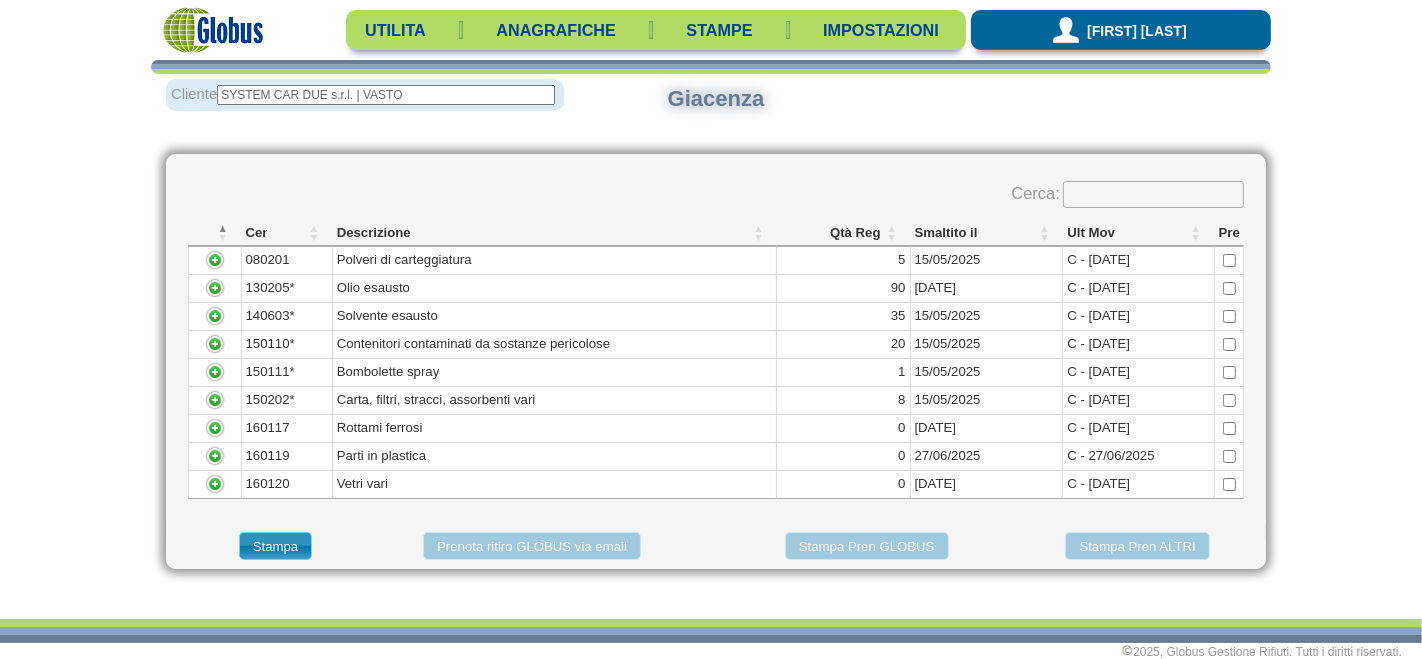 click on "SYSTEM CAR DUE s.r.l. | VASTO" at bounding box center (386, 95) 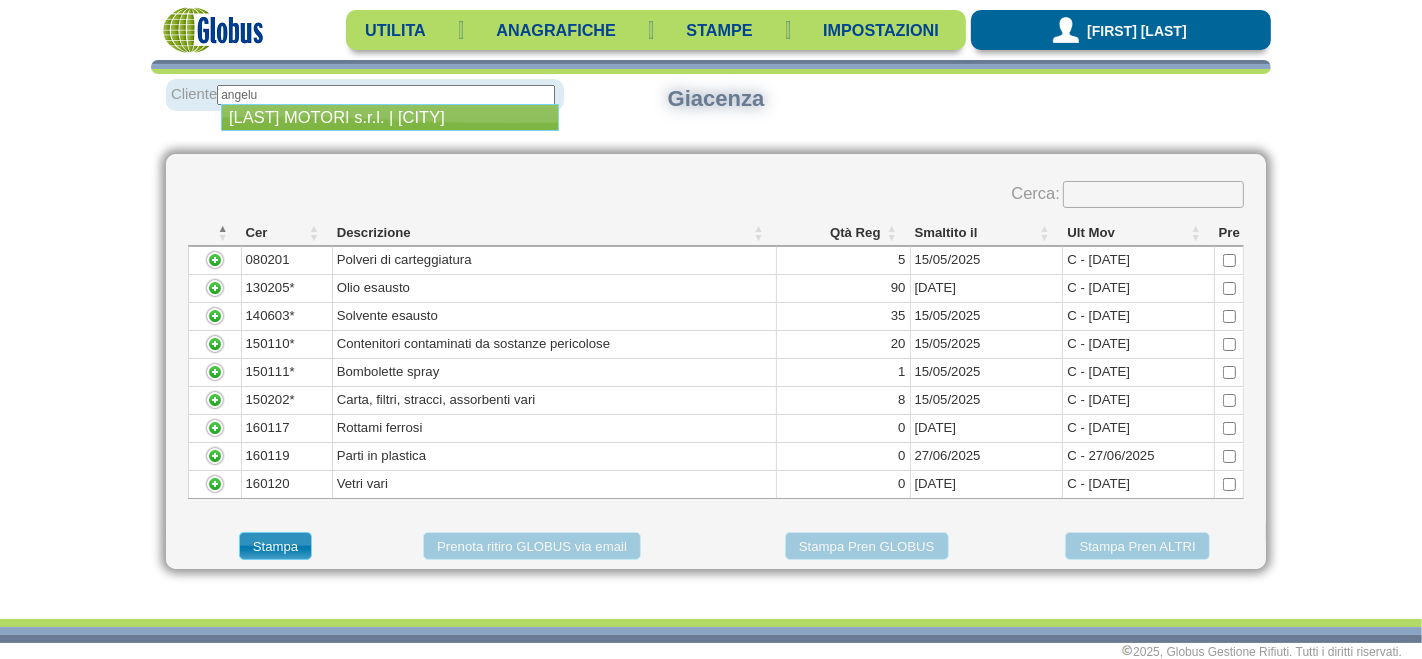 click on "[LAST] MOTORI s.r.l. | [CITY]" at bounding box center (389, 117) 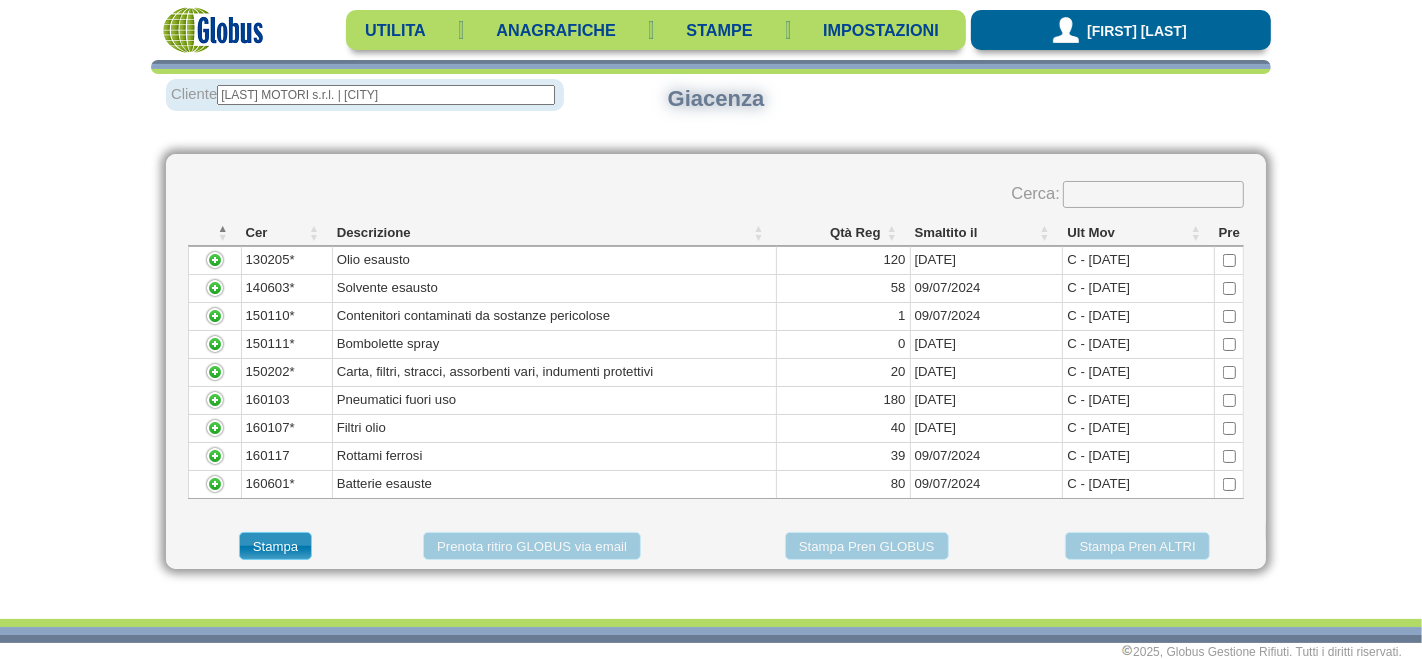 click on "[LAST] MOTORI s.r.l. | [CITY]" at bounding box center (386, 95) 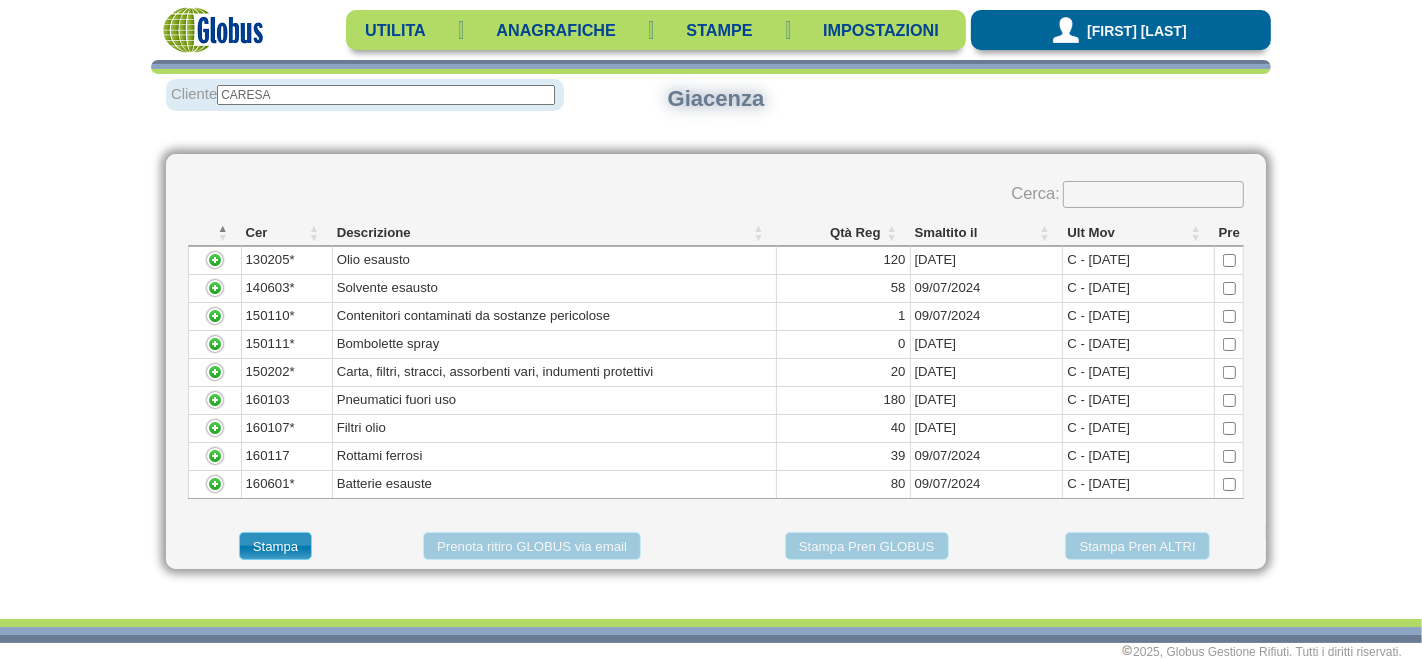 click on "CARESA" at bounding box center [386, 95] 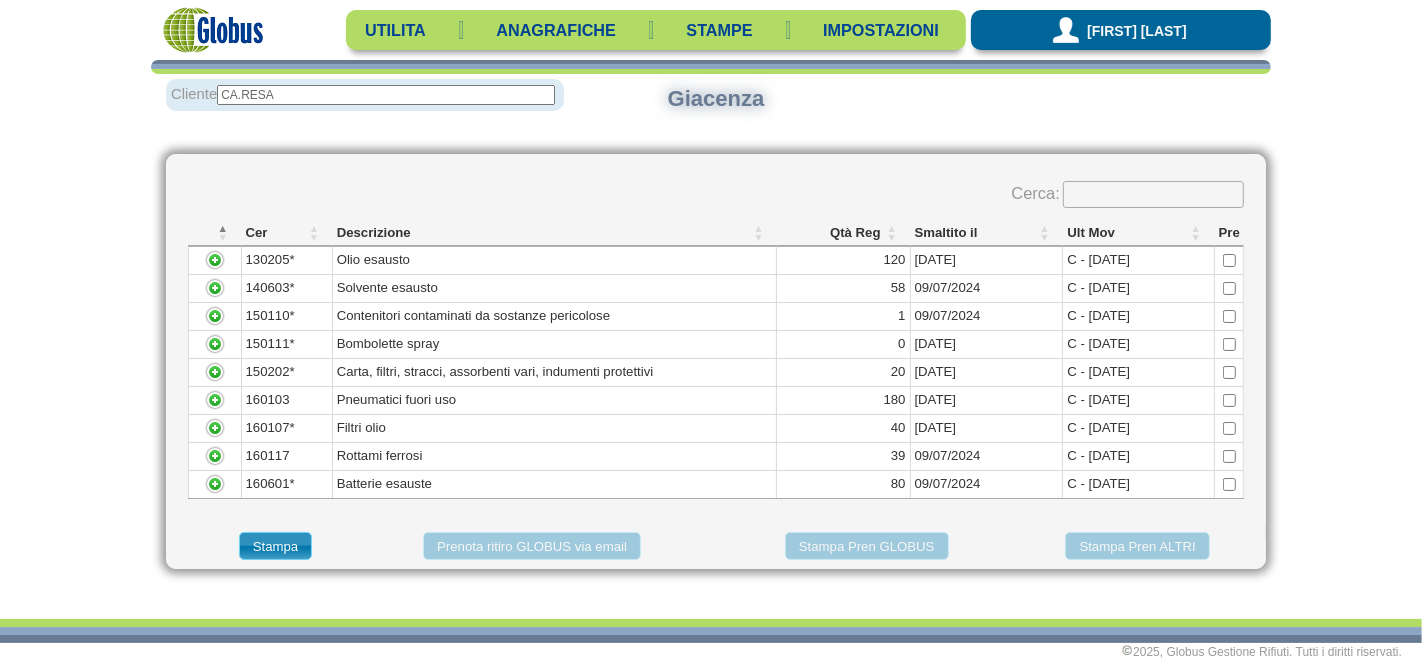 click on "CA.RESA" at bounding box center (386, 95) 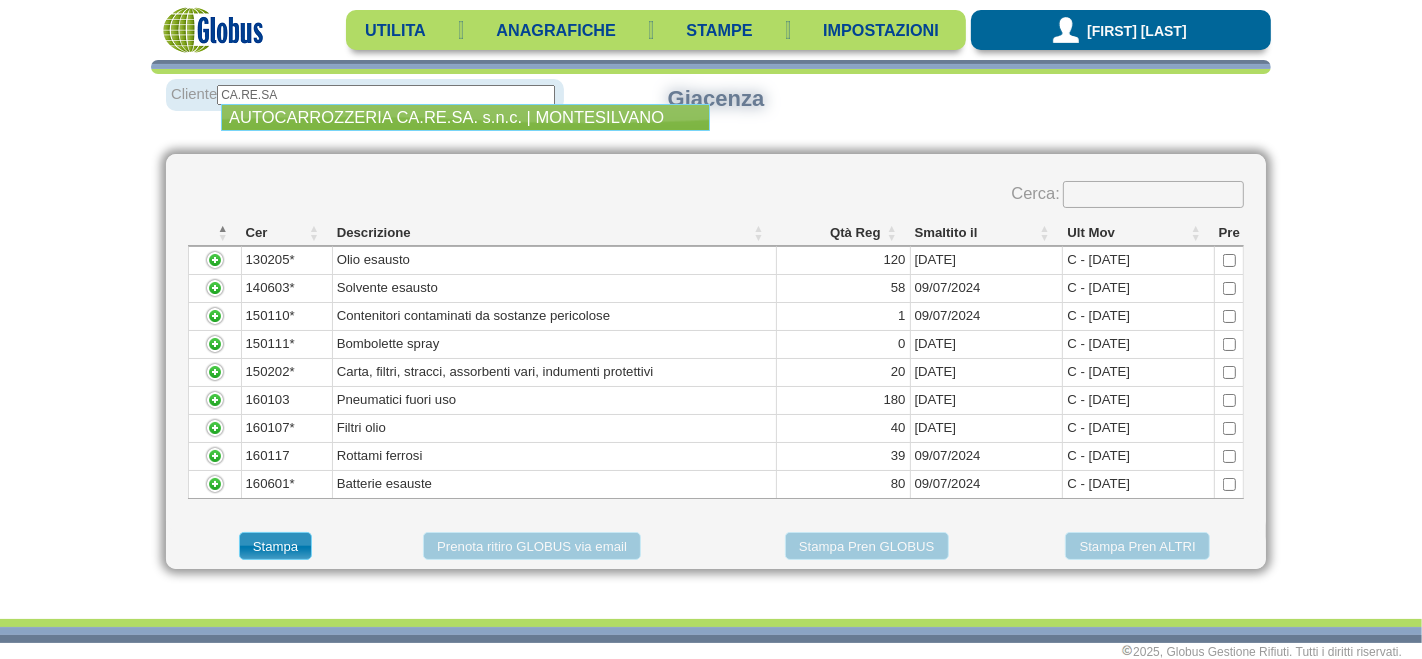 click on "AUTOCARROZZERIA CA.RE.SA. s.n.c. | MONTESILVANO" at bounding box center [465, 117] 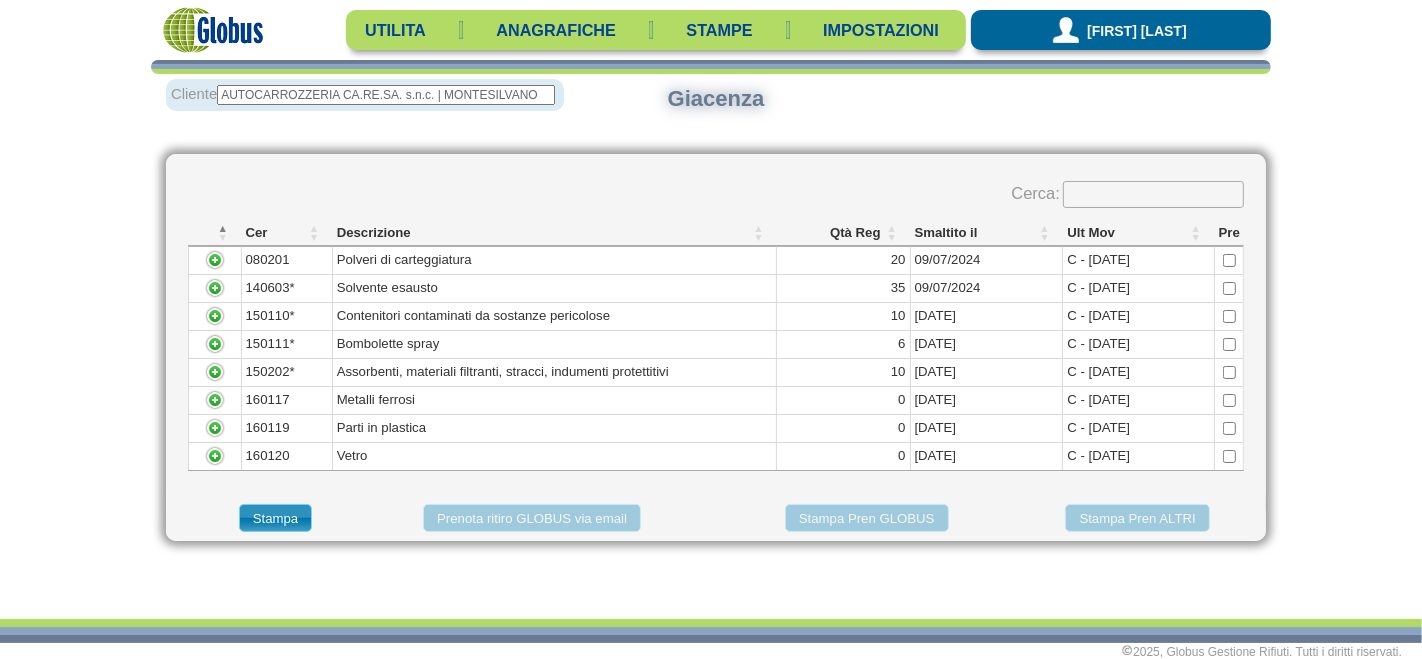 drag, startPoint x: 474, startPoint y: 107, endPoint x: 476, endPoint y: 92, distance: 15.132746 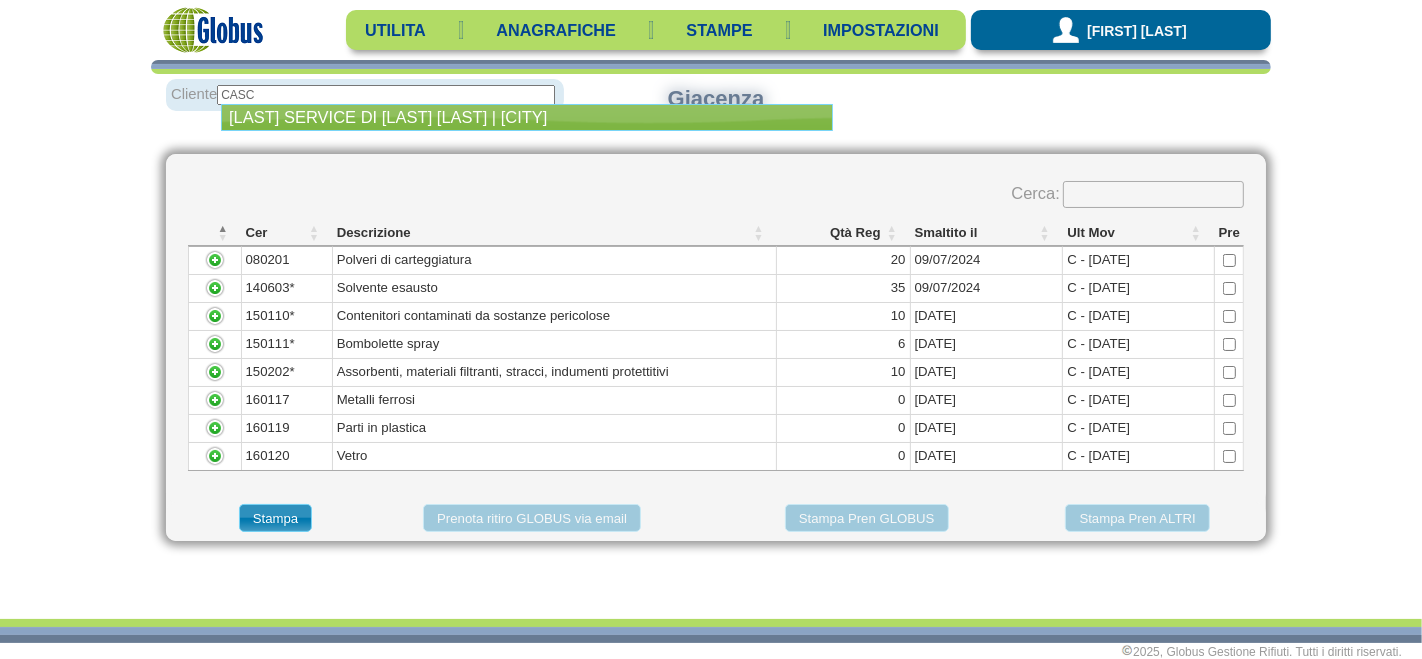 click on "[LAST] SERVICE DI [LAST] [LAST] | [CITY]" at bounding box center [526, 117] 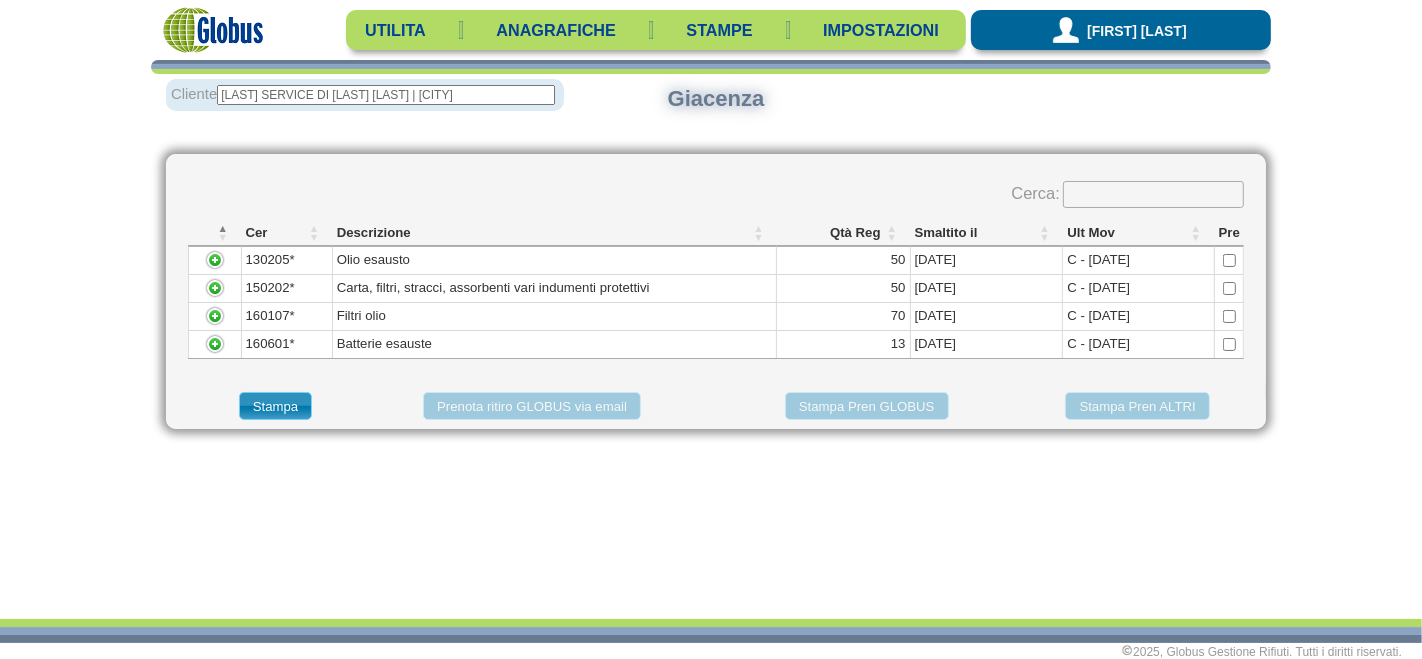 click on "[LAST] SERVICE DI [LAST] [LAST] | [CITY]" at bounding box center (386, 95) 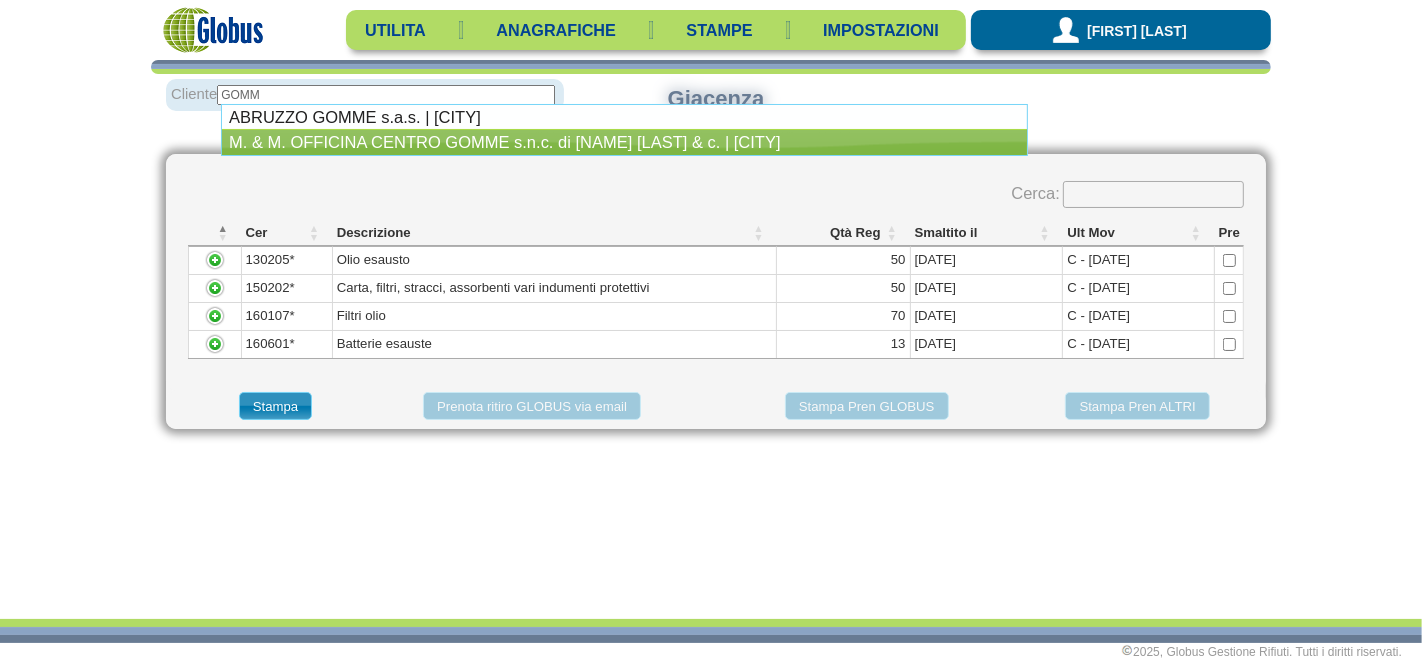 click on "M. & M. OFFICINA CENTRO GOMME s.n.c. di [NAME] [LAST] & c. | [CITY]" at bounding box center (624, 142) 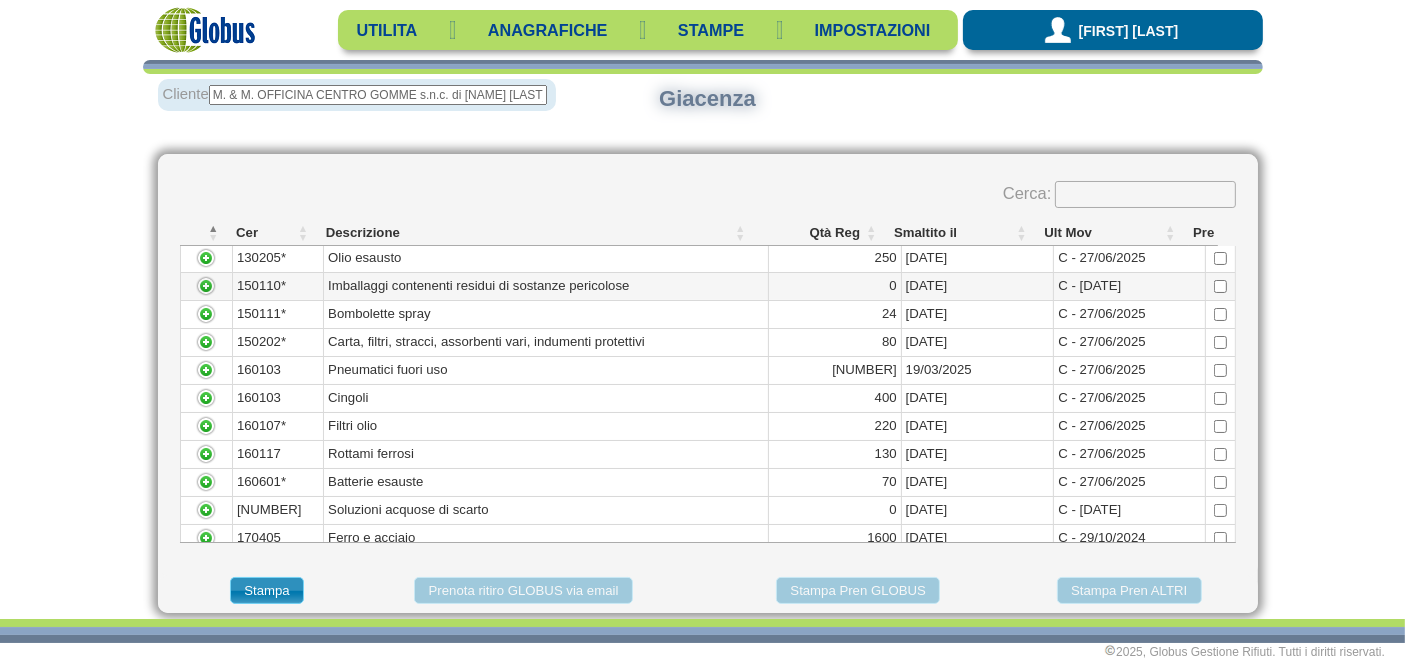 scroll, scrollTop: 0, scrollLeft: 0, axis: both 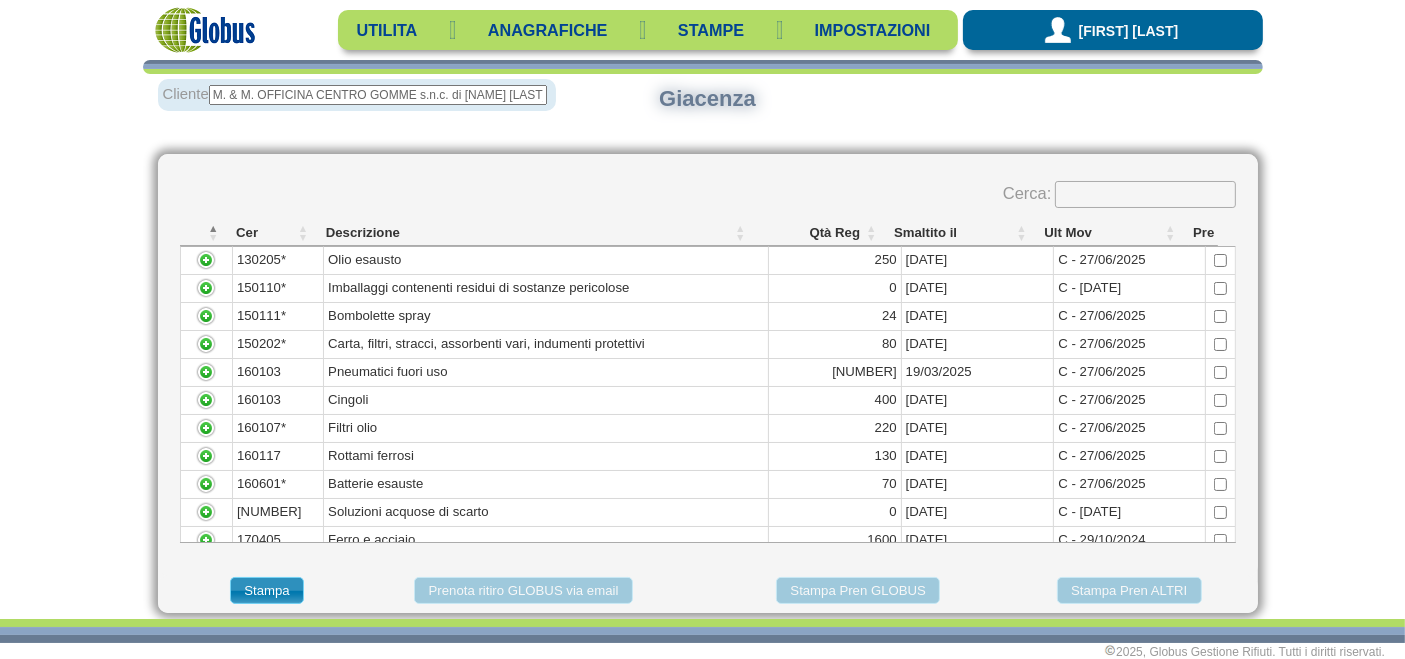 click on "M. & M. OFFICINA CENTRO GOMME s.n.c. di [NAME] [LAST] & c. | [CITY]" at bounding box center (378, 95) 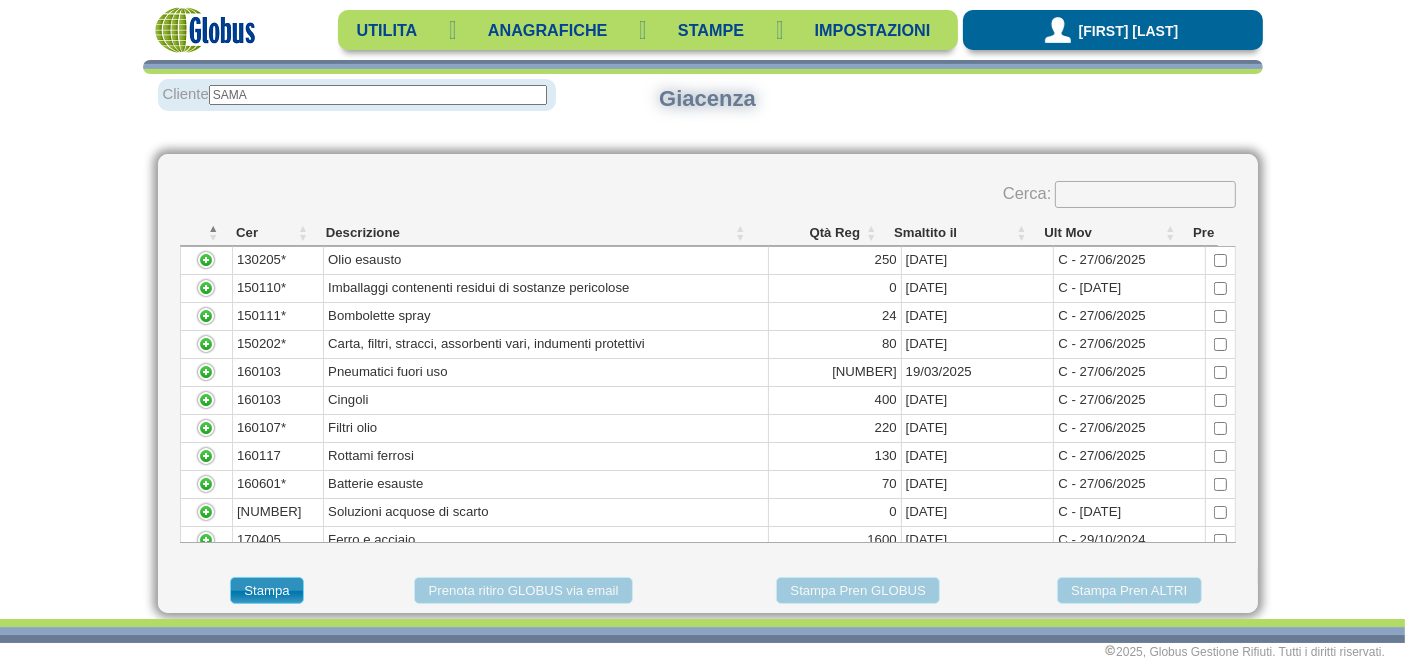 click on "Cliente [LAST]
Giacenza" at bounding box center (703, 116) 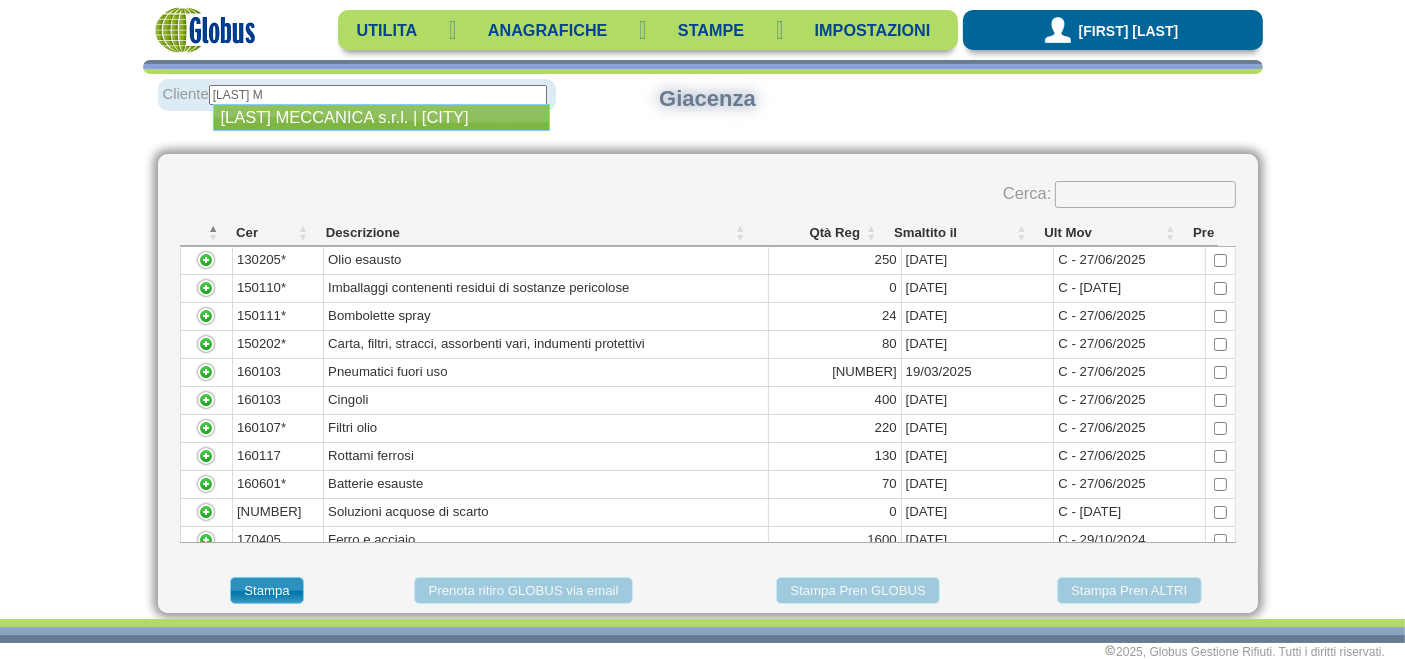 click on "[LAST] MECCANICA s.r.l. | [CITY]" at bounding box center (381, 117) 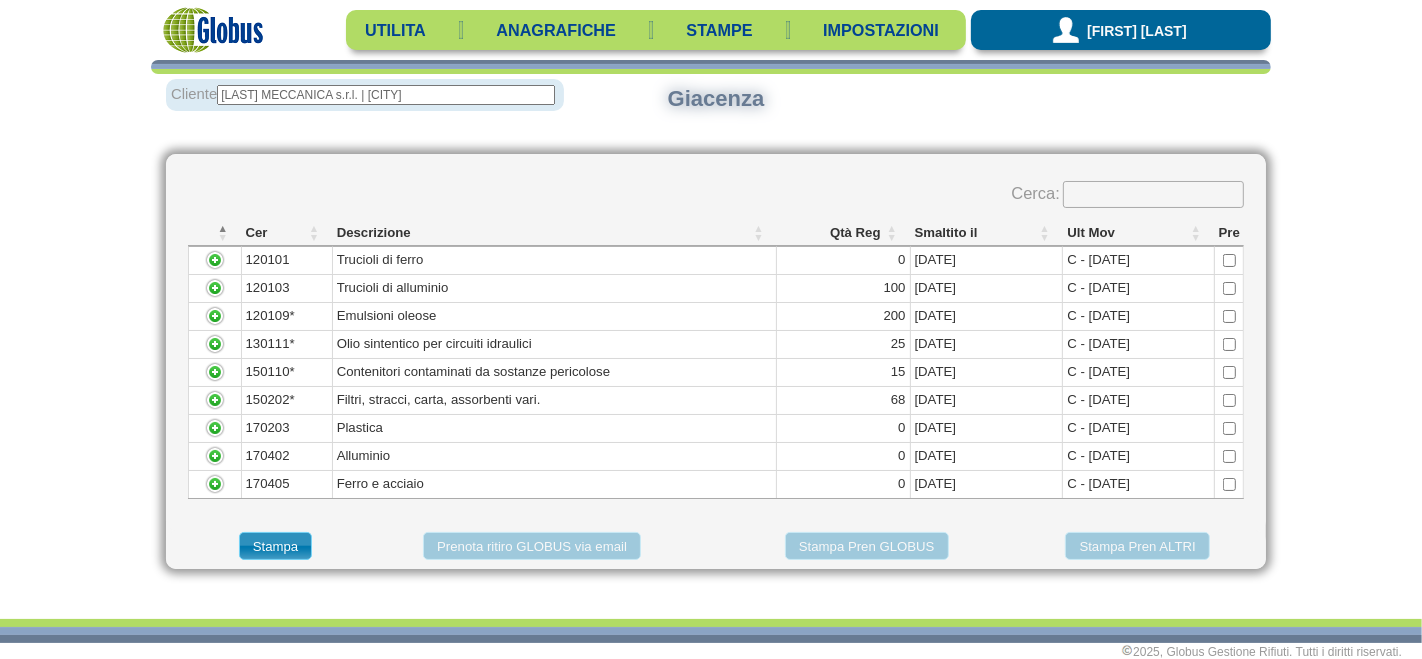 click on "[LAST] MECCANICA s.r.l. | [CITY]" at bounding box center [386, 95] 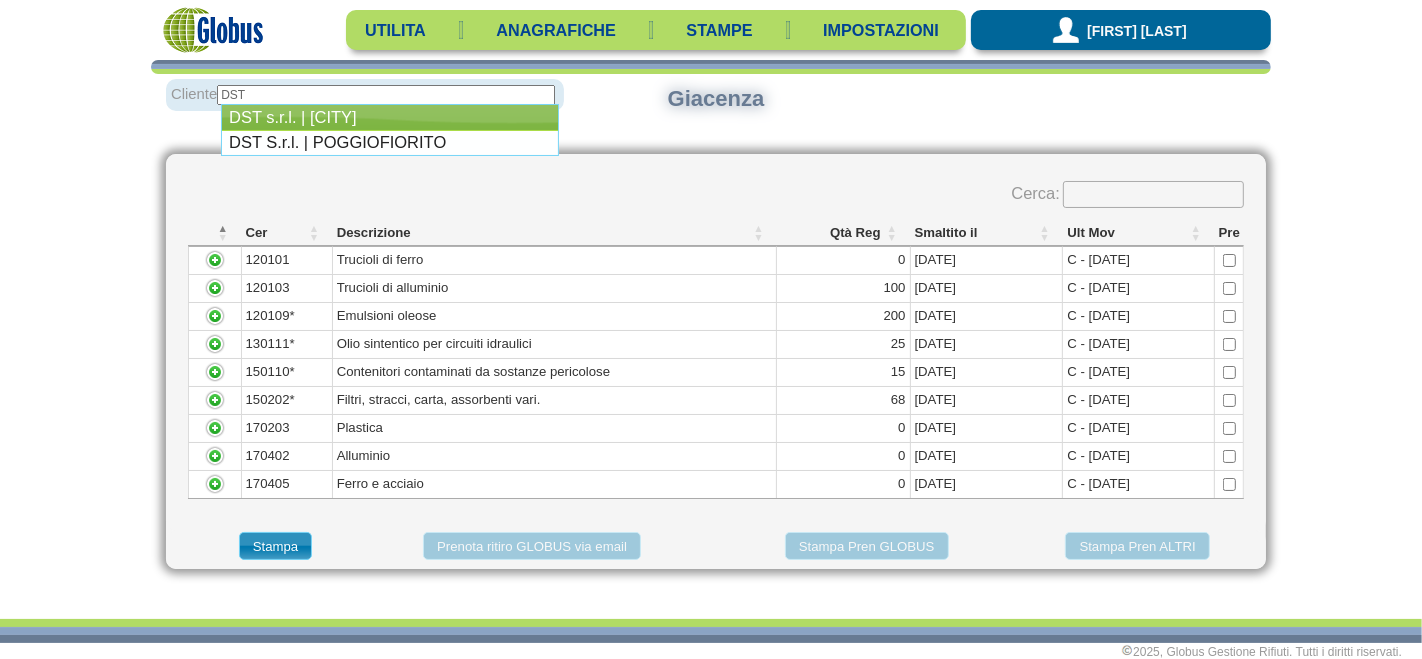click on "DST s.r.l. | [CITY]" at bounding box center [389, 117] 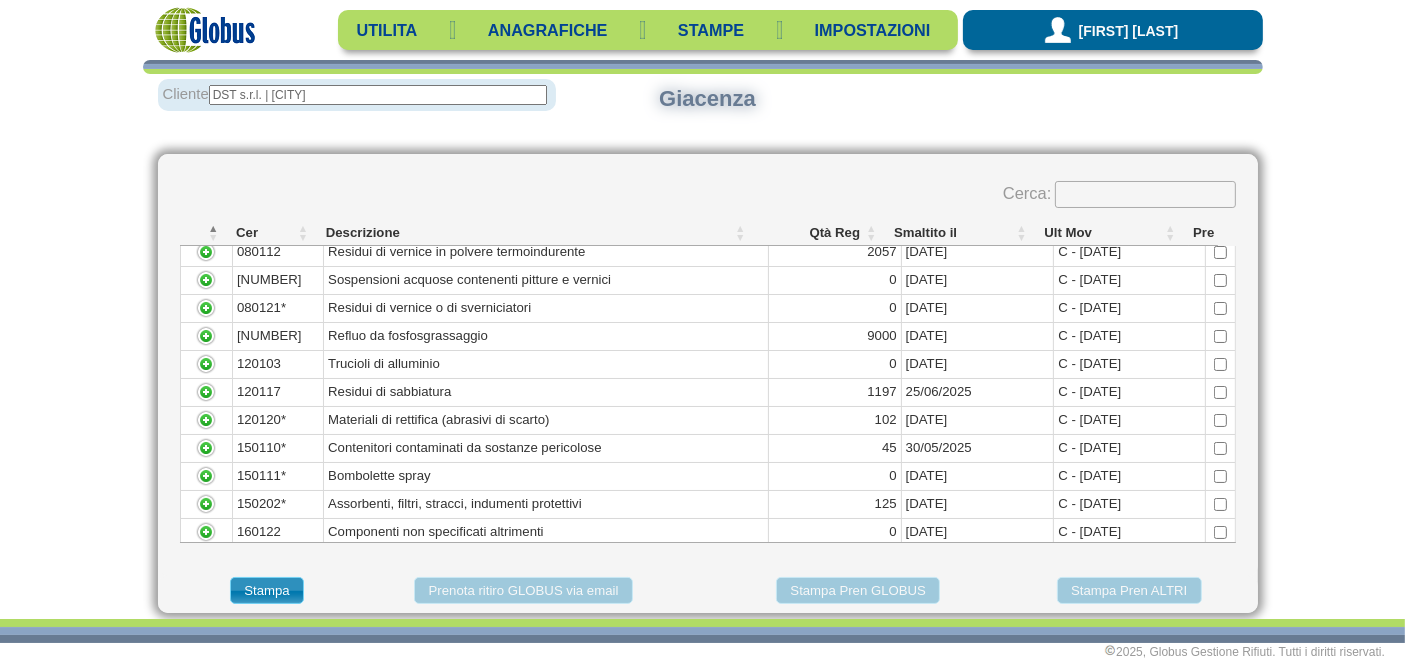 scroll, scrollTop: 8, scrollLeft: 0, axis: vertical 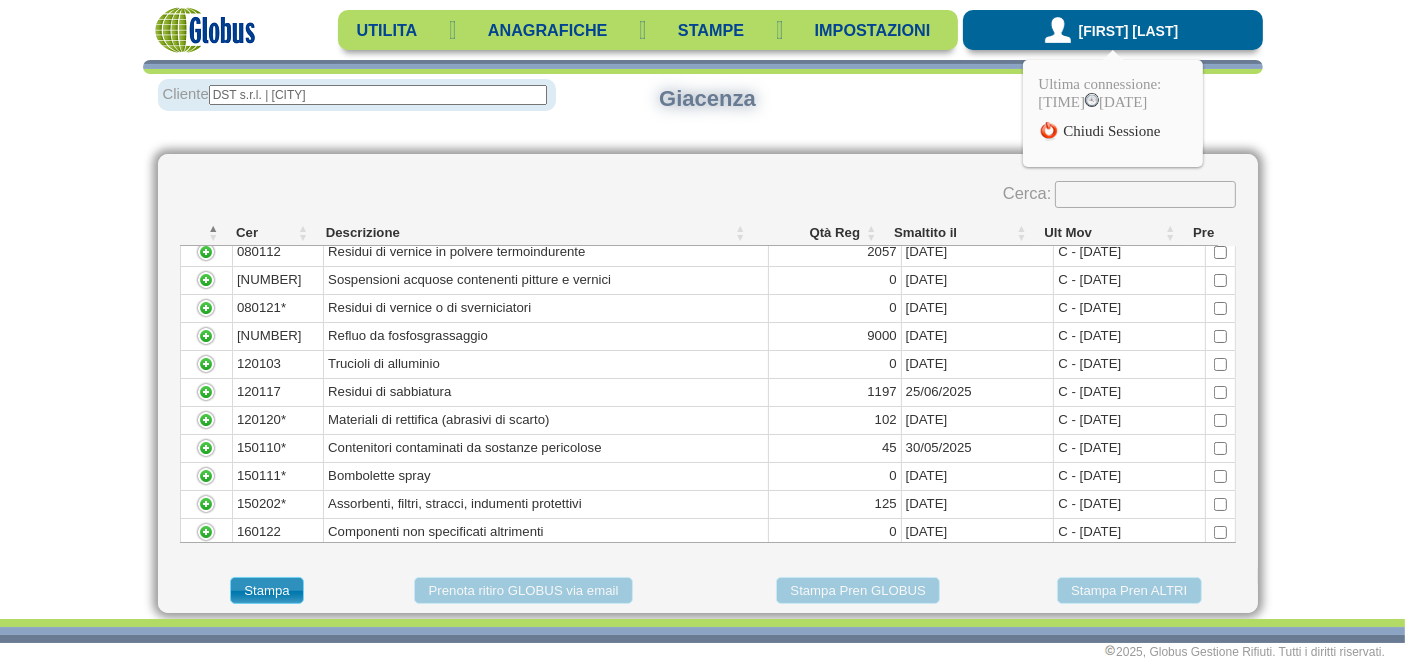 type on "DST s.r.l. | [CITY]" 